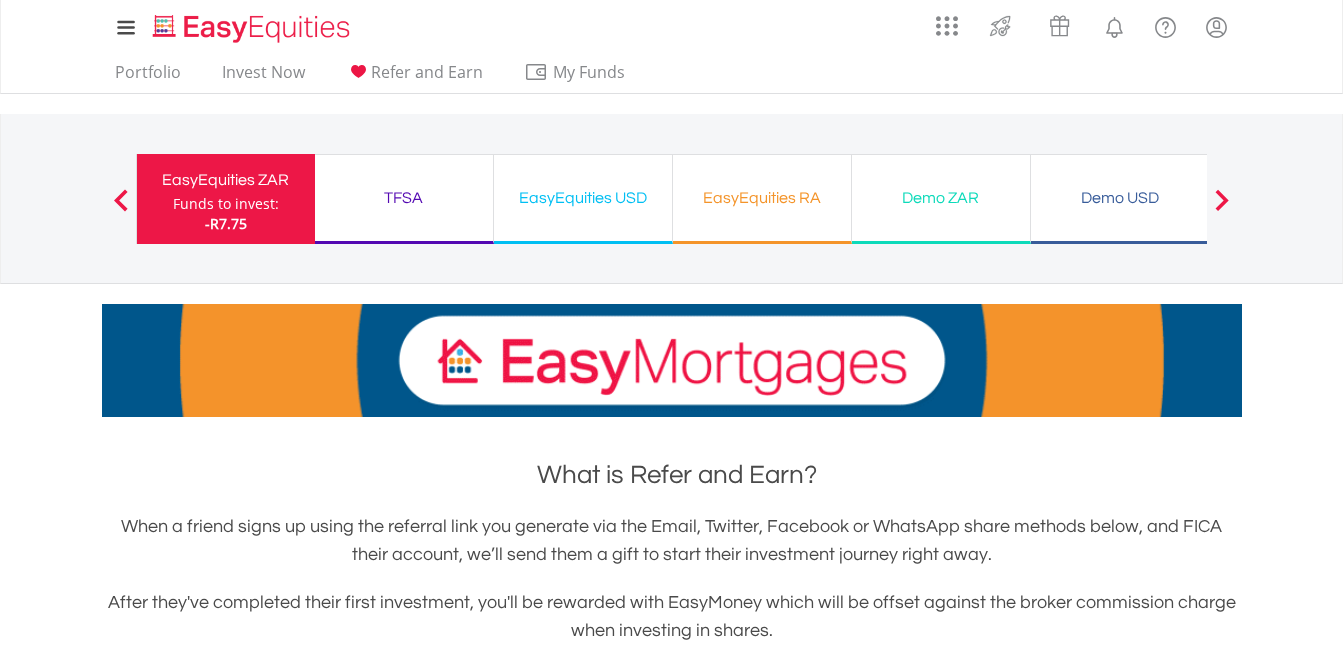 scroll, scrollTop: 0, scrollLeft: 0, axis: both 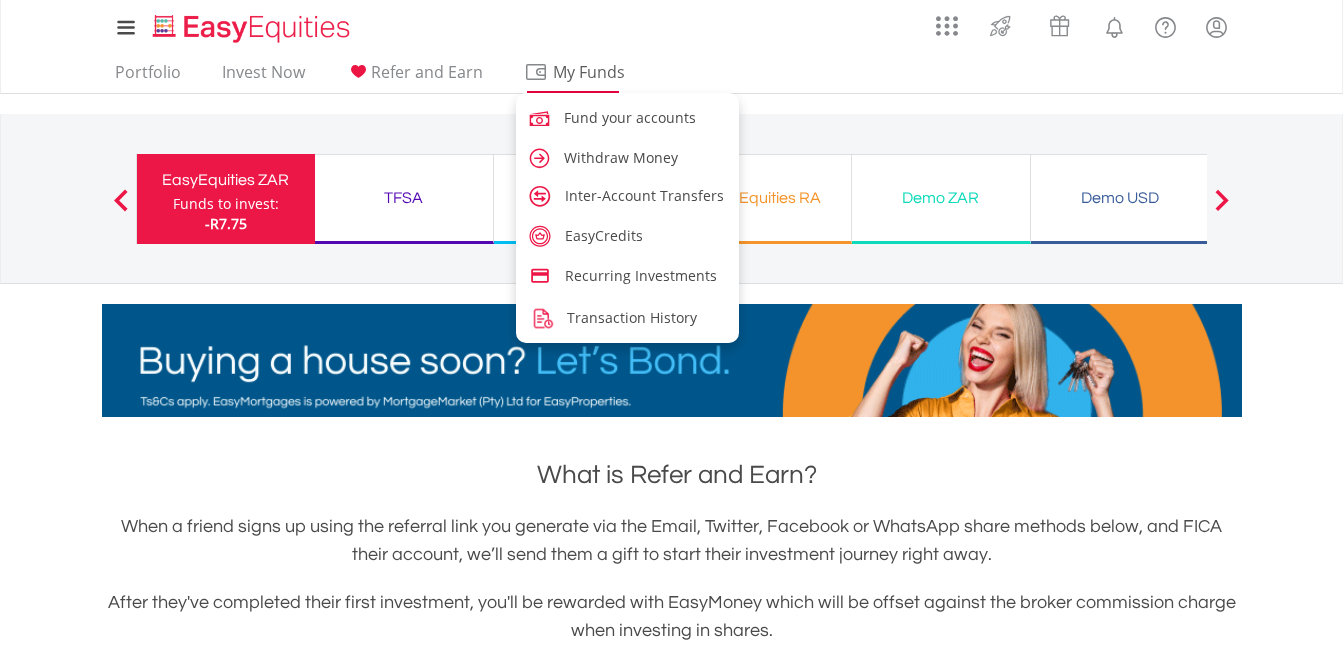 click on "My Funds" at bounding box center (589, 72) 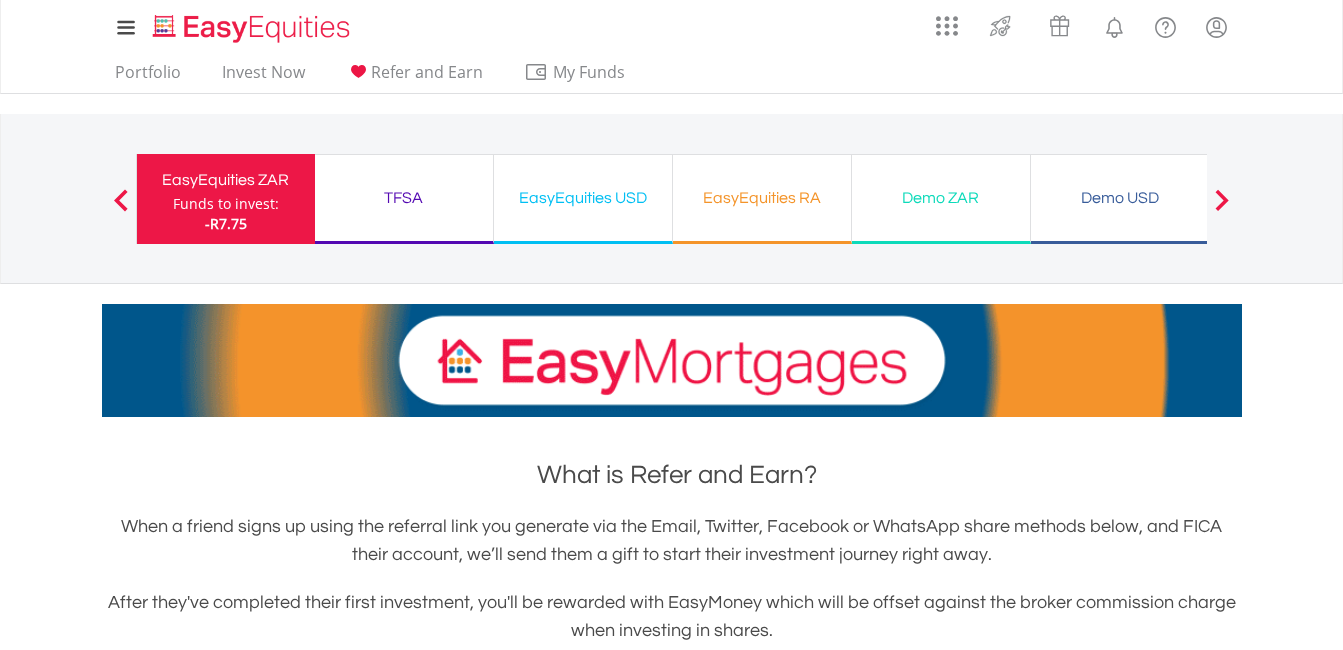 click on "TFSA" at bounding box center (404, 198) 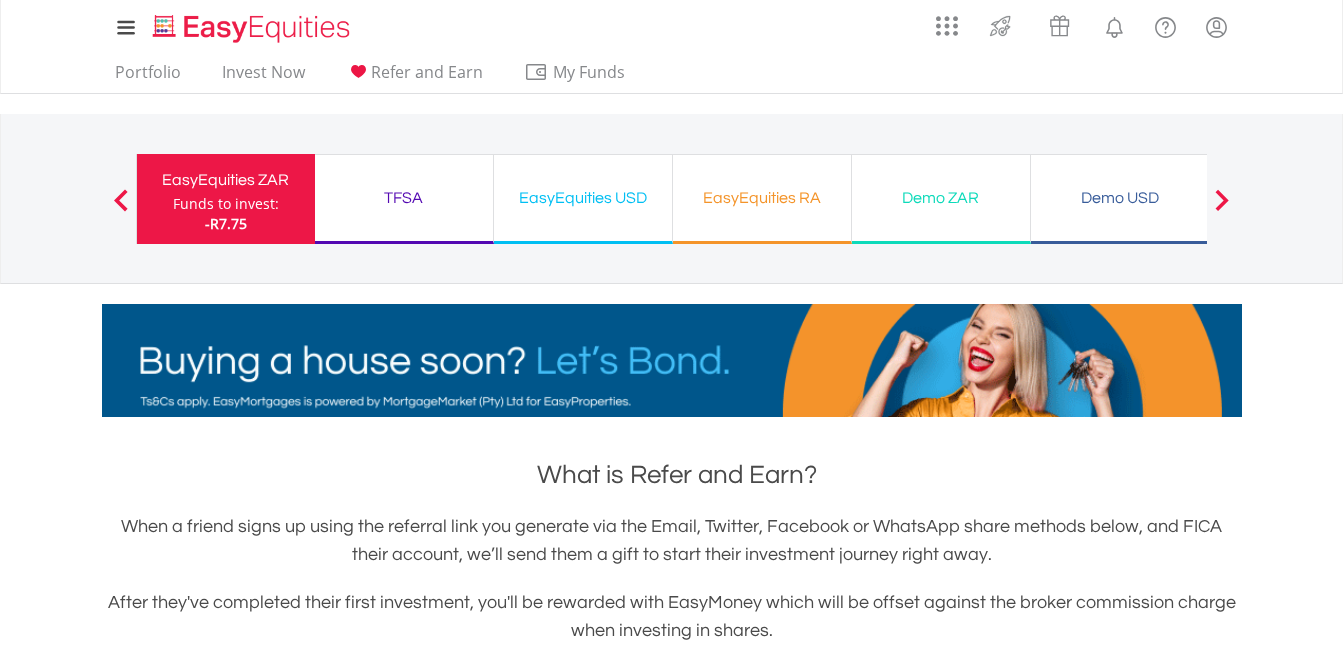drag, startPoint x: 1341, startPoint y: 167, endPoint x: 1353, endPoint y: 231, distance: 65.11528 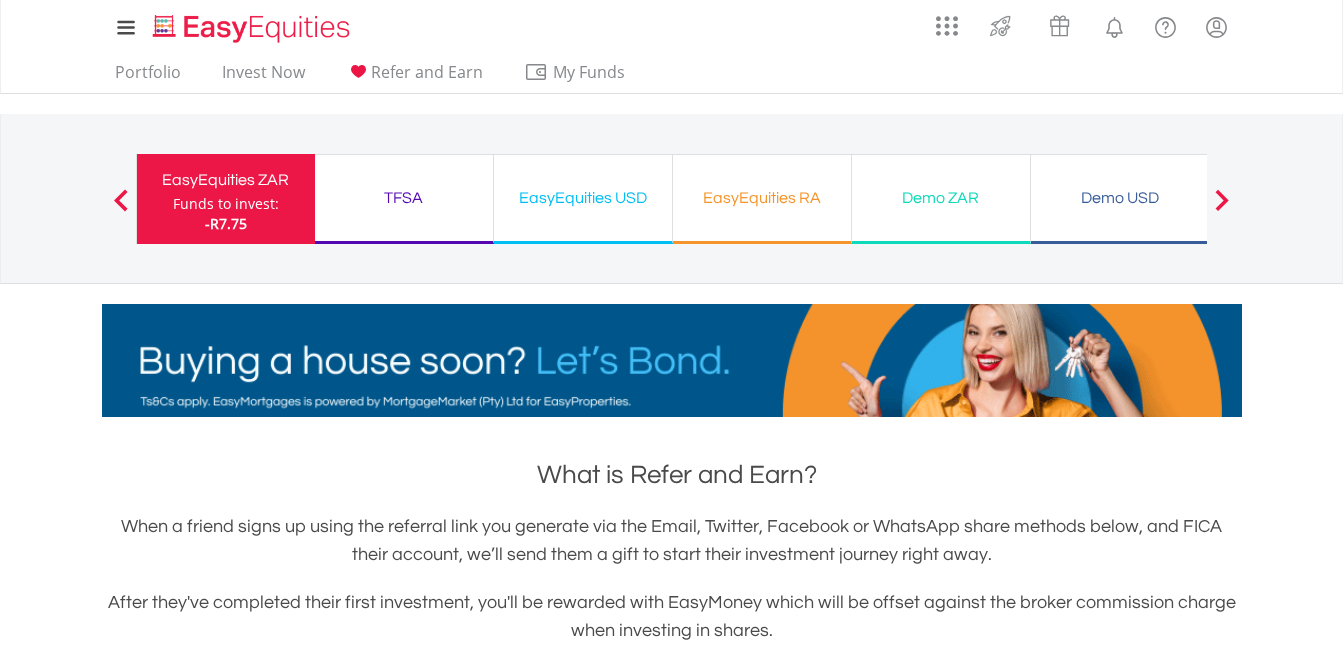 scroll, scrollTop: 14, scrollLeft: 0, axis: vertical 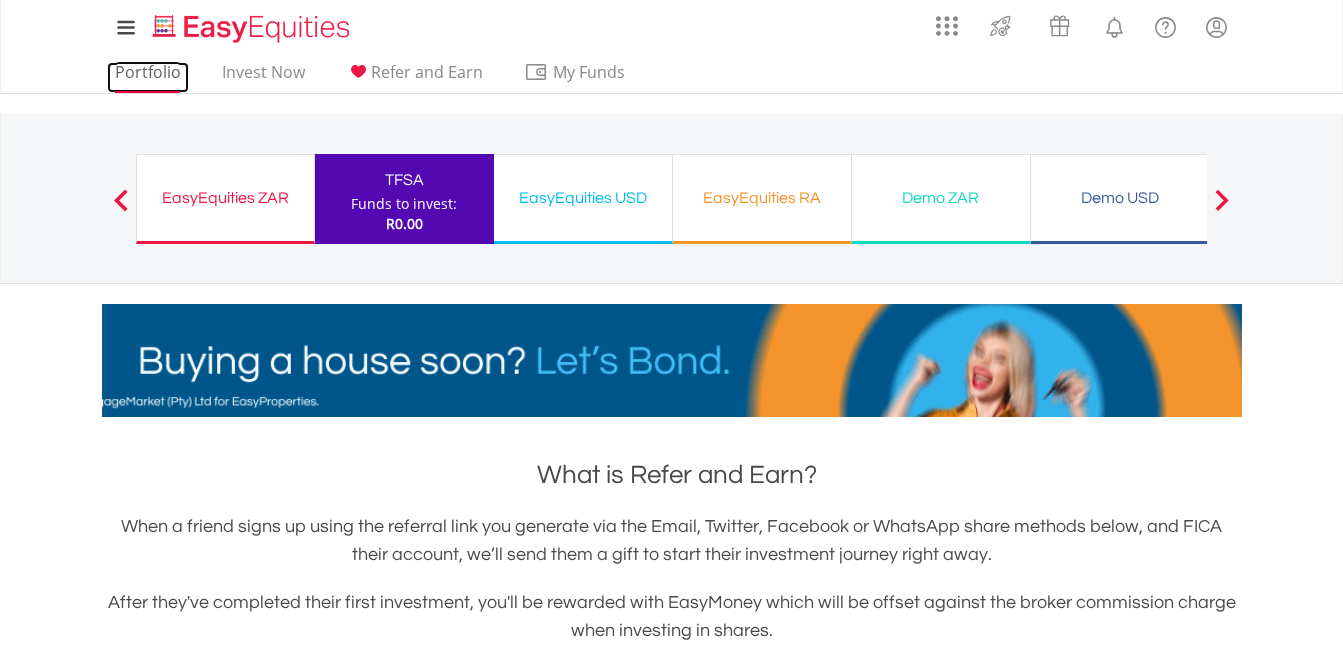 click on "Portfolio" at bounding box center [148, 77] 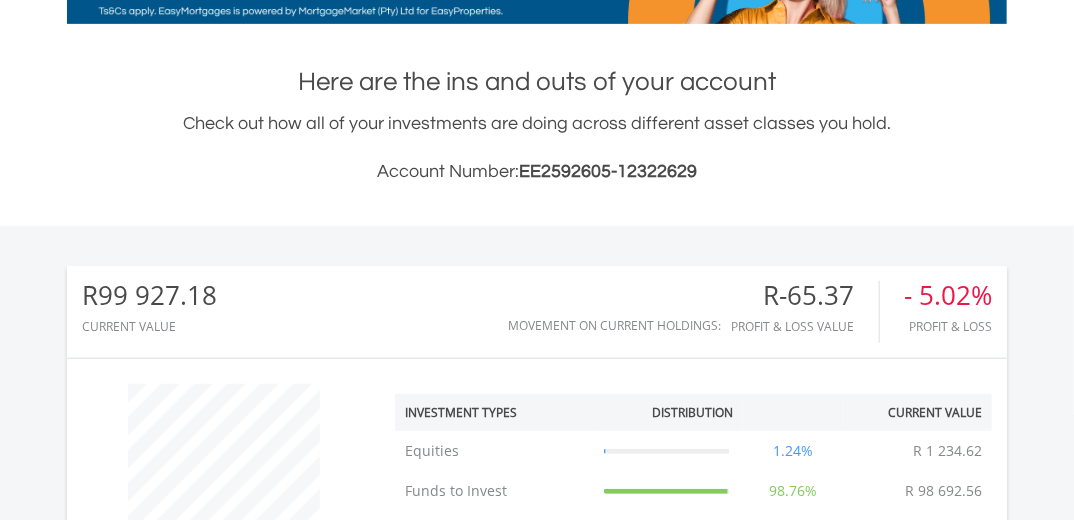 scroll, scrollTop: 348, scrollLeft: 0, axis: vertical 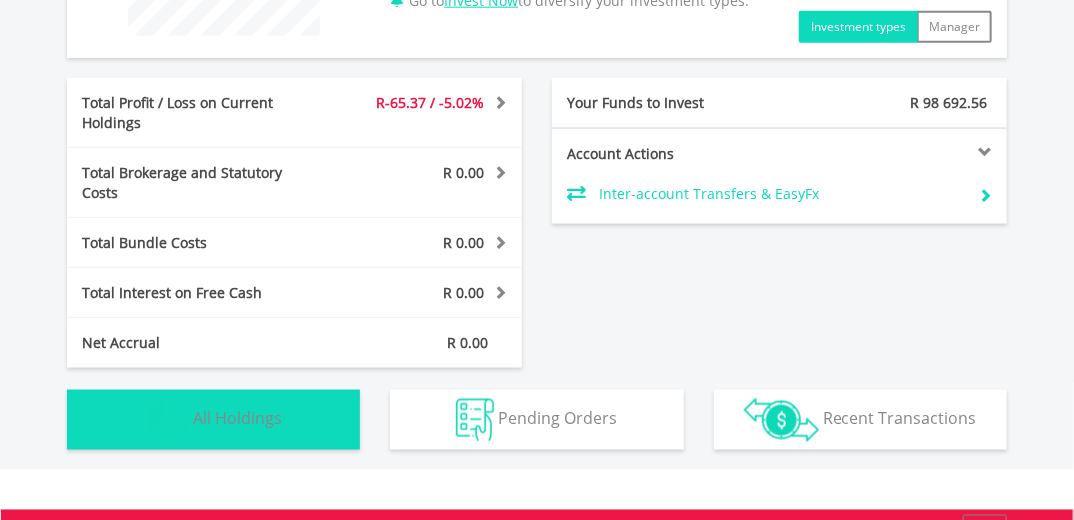 click on "All Holdings" at bounding box center [237, 418] 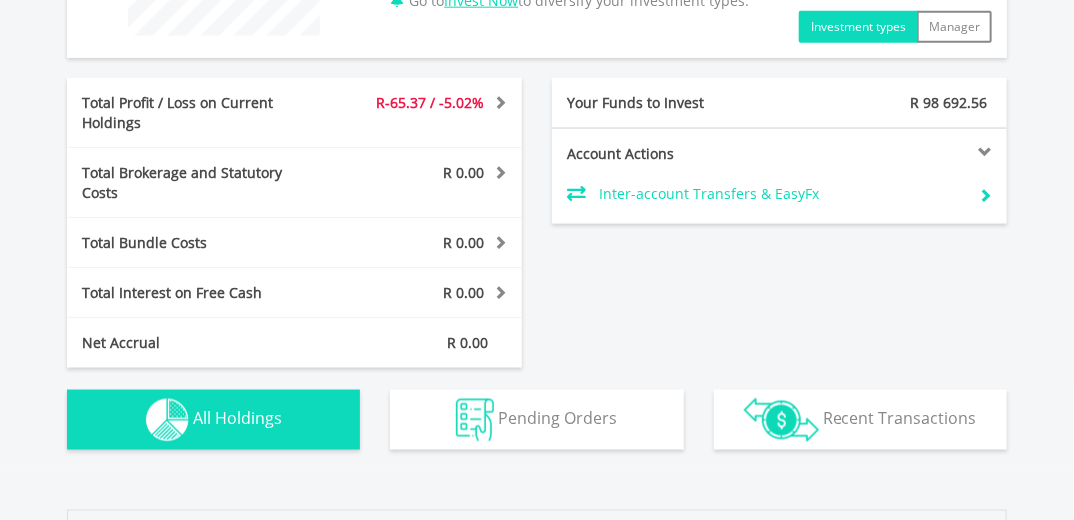 scroll, scrollTop: 1401, scrollLeft: 0, axis: vertical 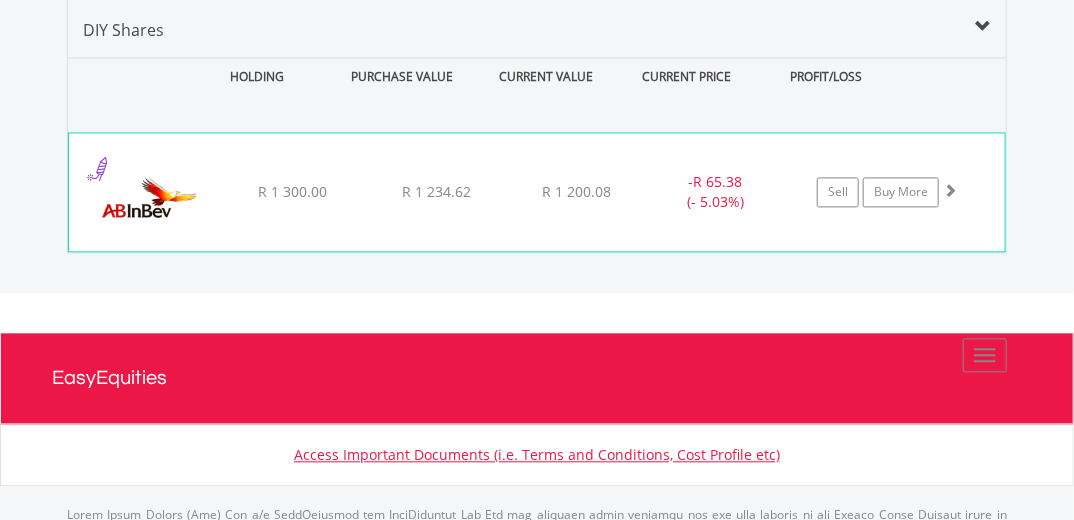 type 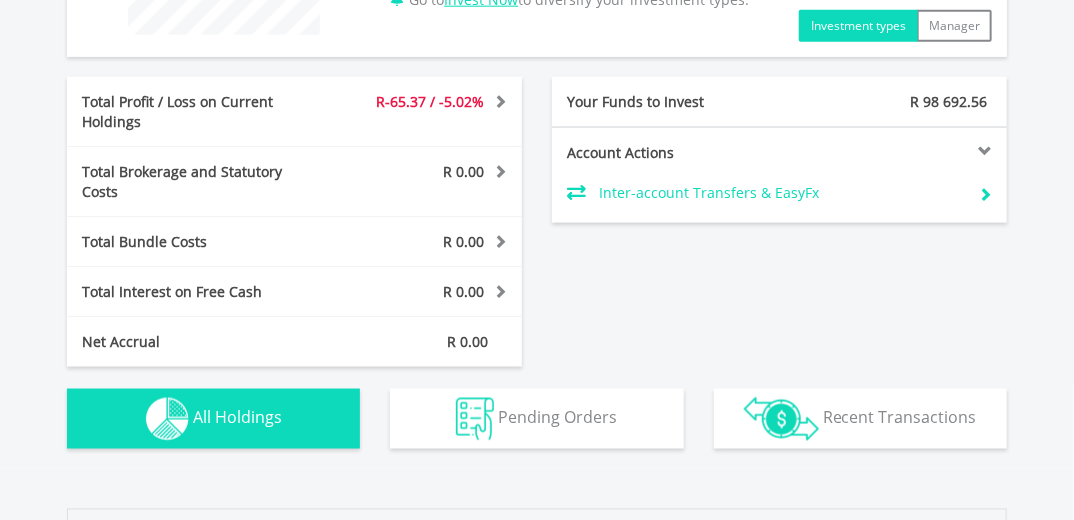 scroll, scrollTop: 886, scrollLeft: 0, axis: vertical 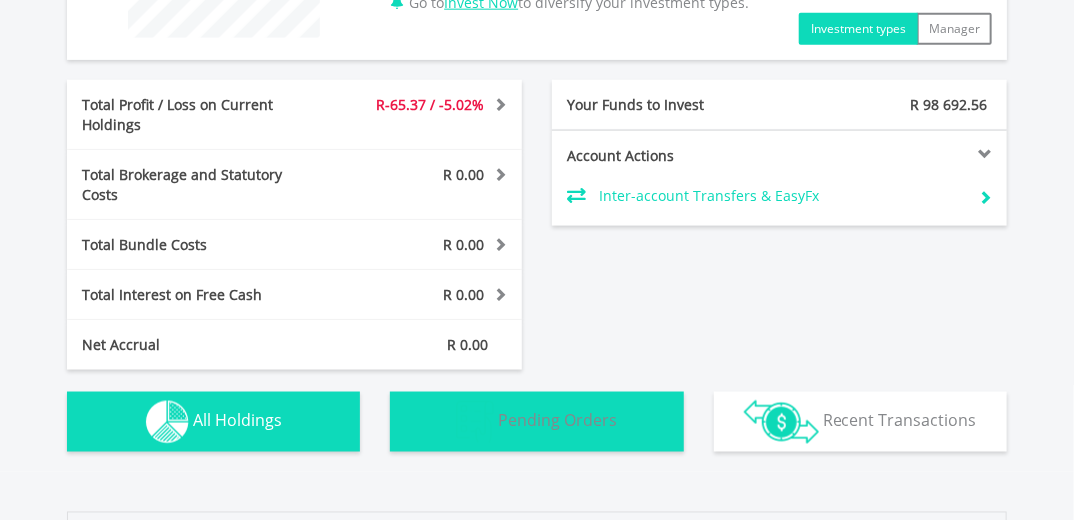 click on "Pending Orders" at bounding box center [557, 420] 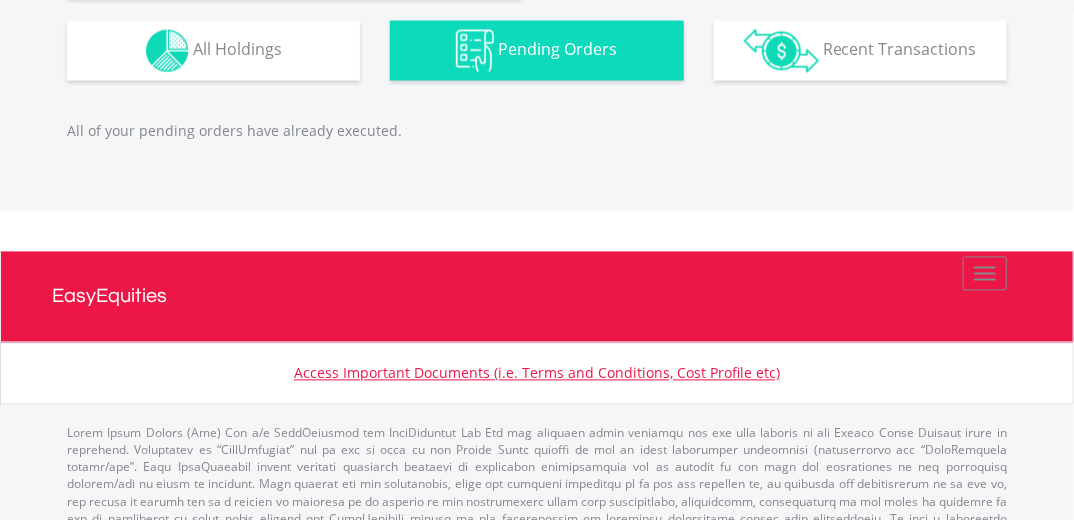 scroll, scrollTop: 1280, scrollLeft: 0, axis: vertical 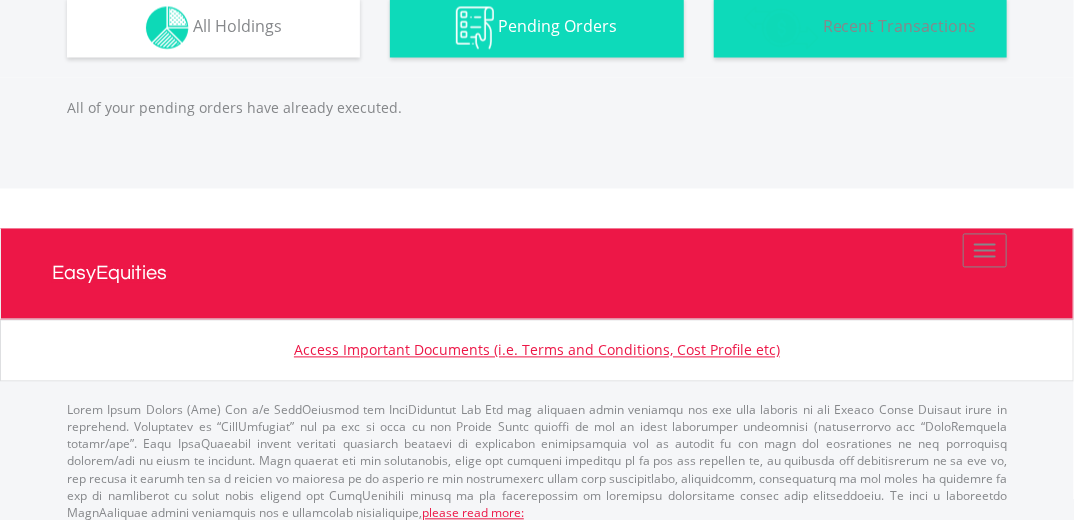 click on "Transactions
Recent Transactions" at bounding box center [860, 28] 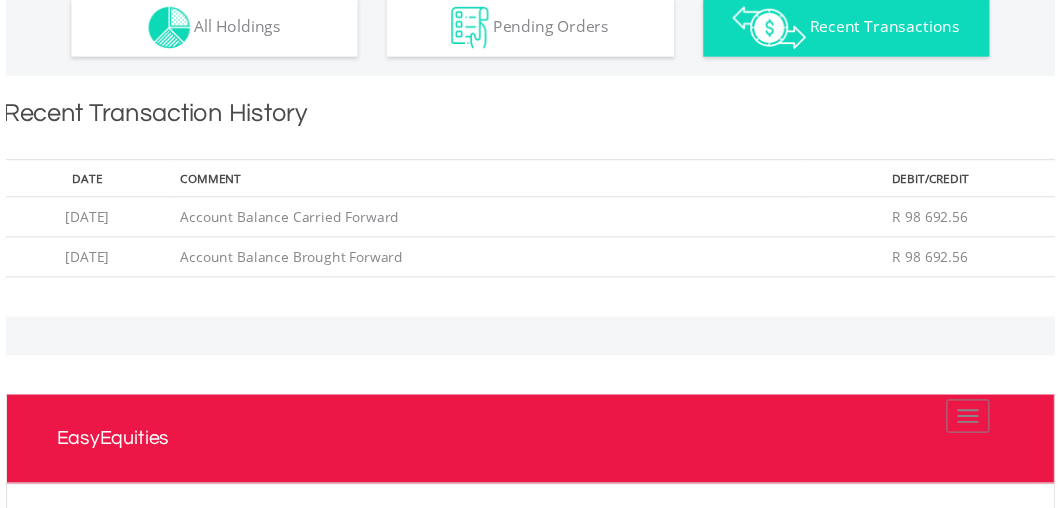 scroll, scrollTop: 1361, scrollLeft: 0, axis: vertical 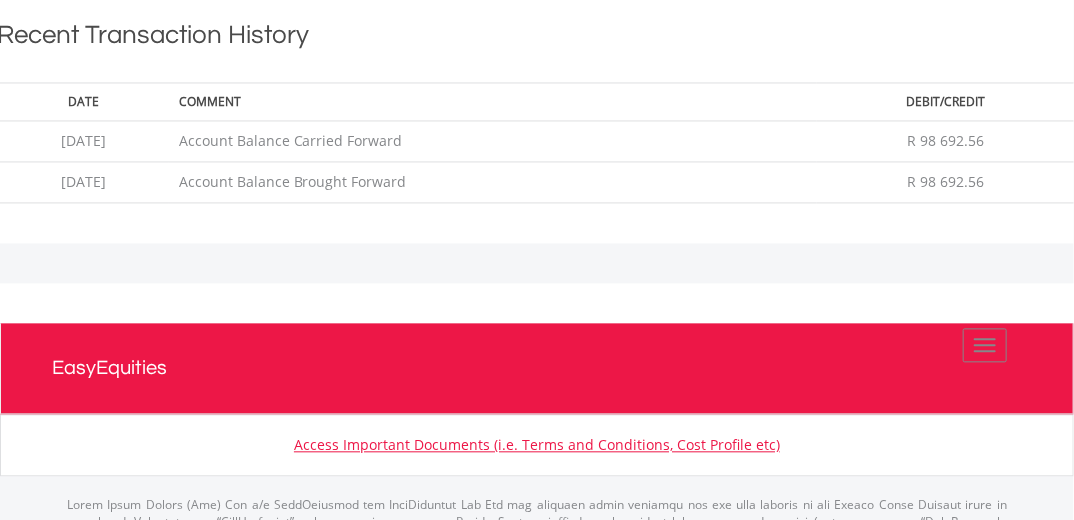 type 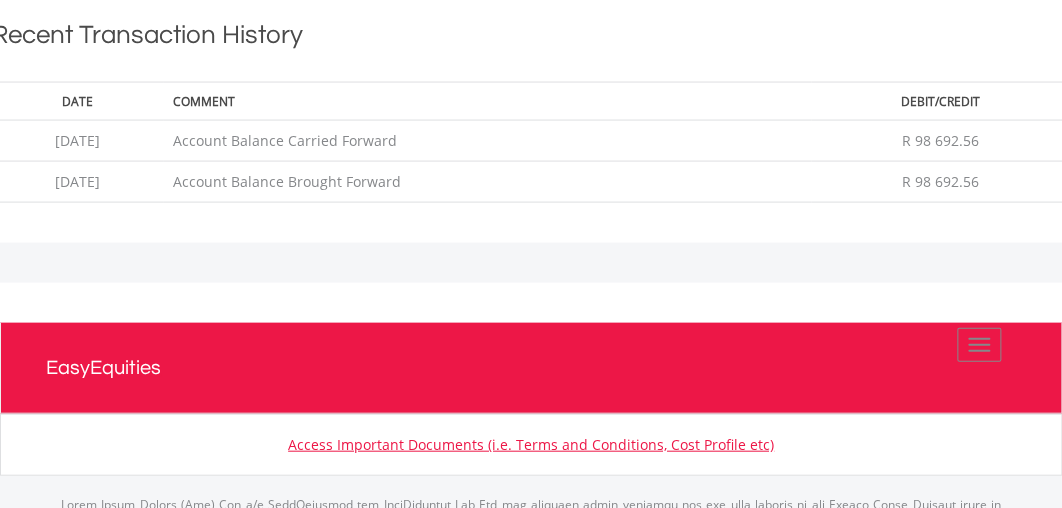 scroll, scrollTop: 192, scrollLeft: 312, axis: both 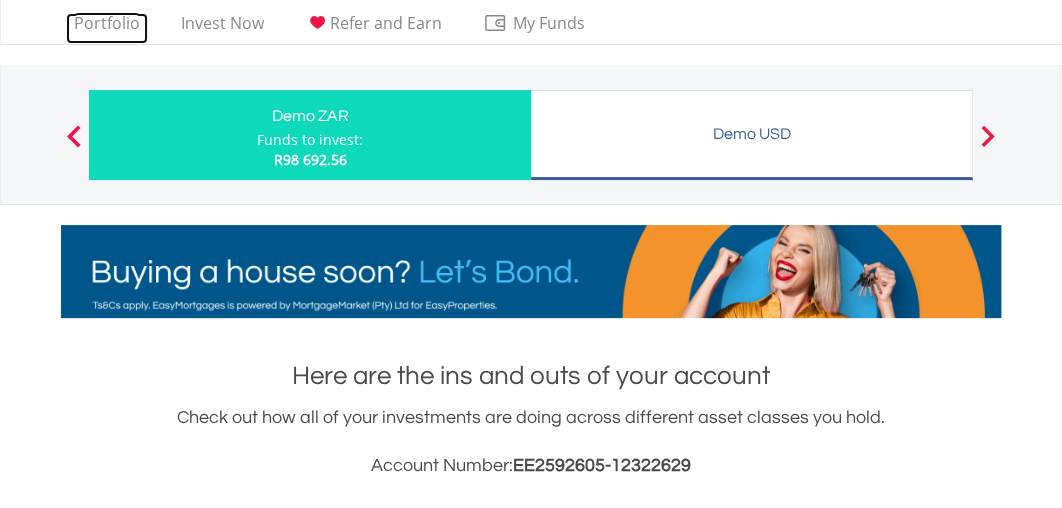 drag, startPoint x: 108, startPoint y: 19, endPoint x: 883, endPoint y: 0, distance: 775.23285 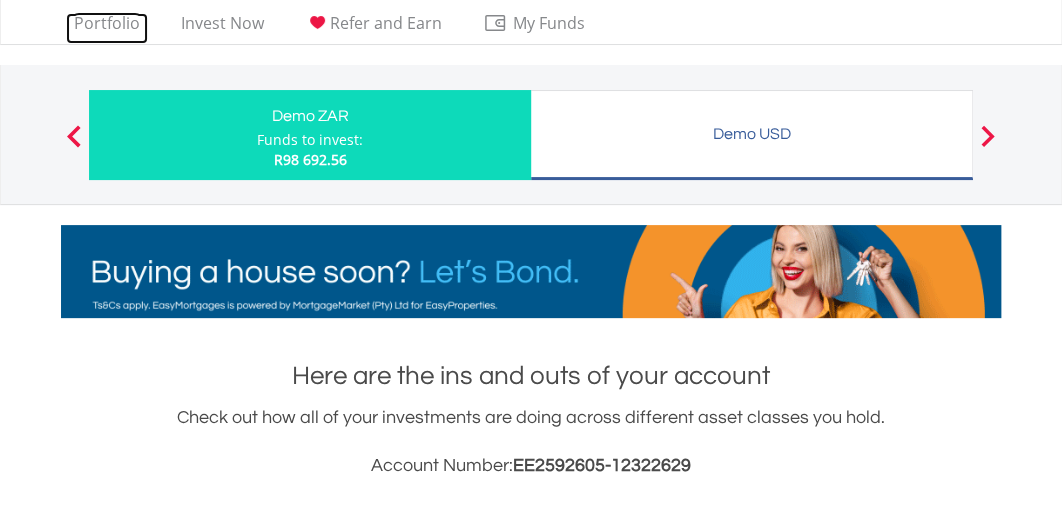 click on "Portfolio" at bounding box center [107, 28] 